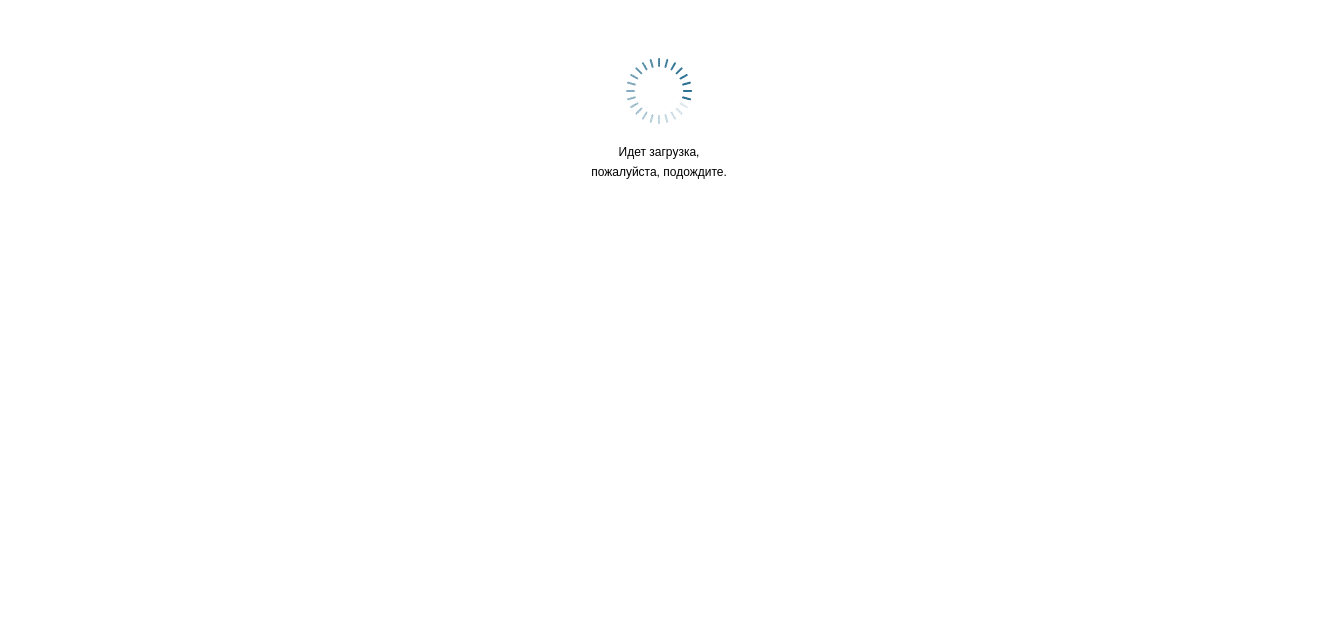 scroll, scrollTop: 0, scrollLeft: 0, axis: both 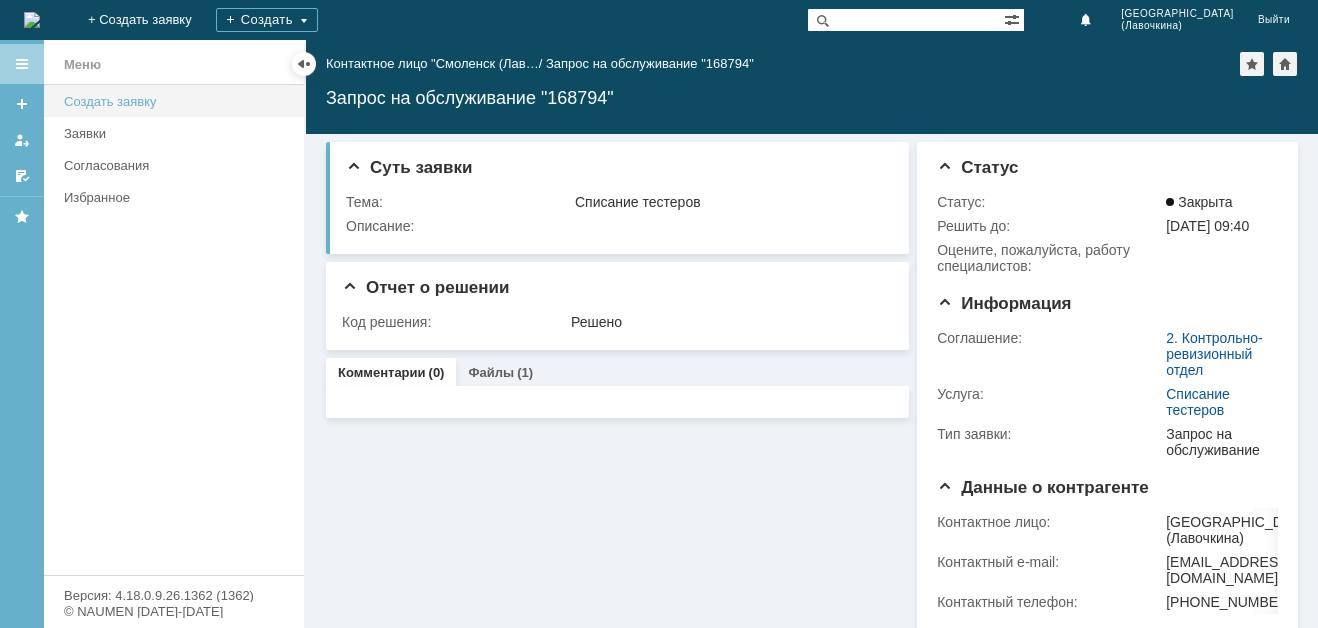 click on "Создать заявку" at bounding box center [178, 101] 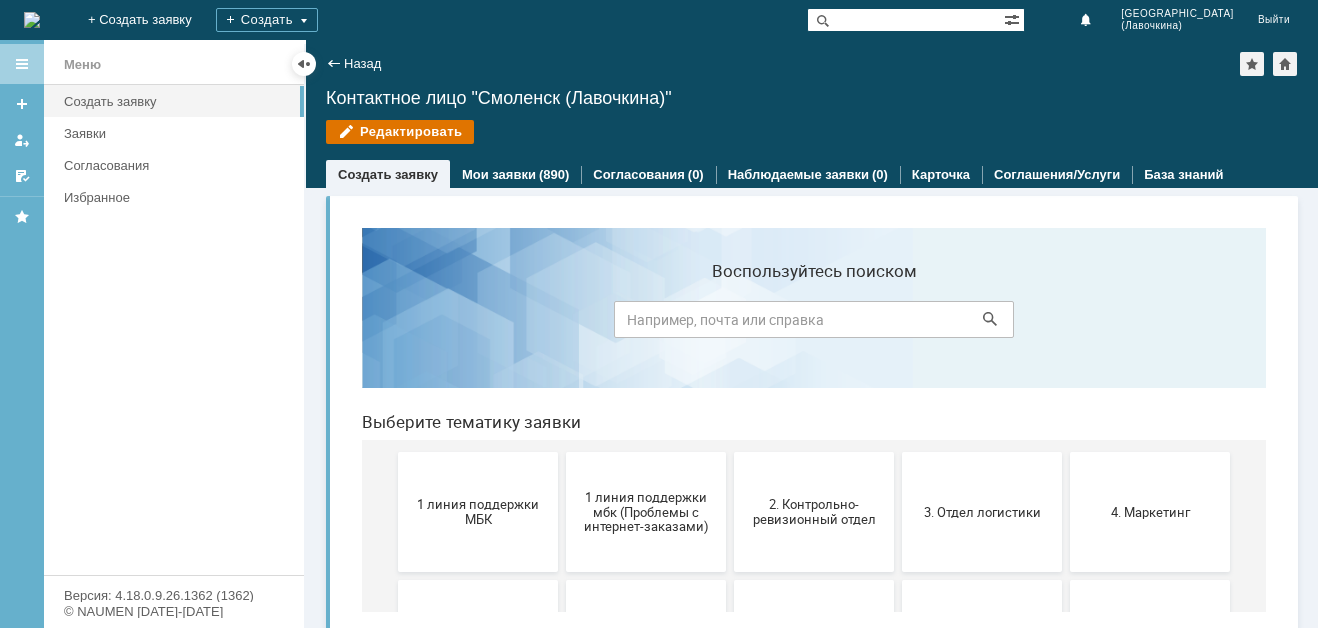 scroll, scrollTop: 0, scrollLeft: 0, axis: both 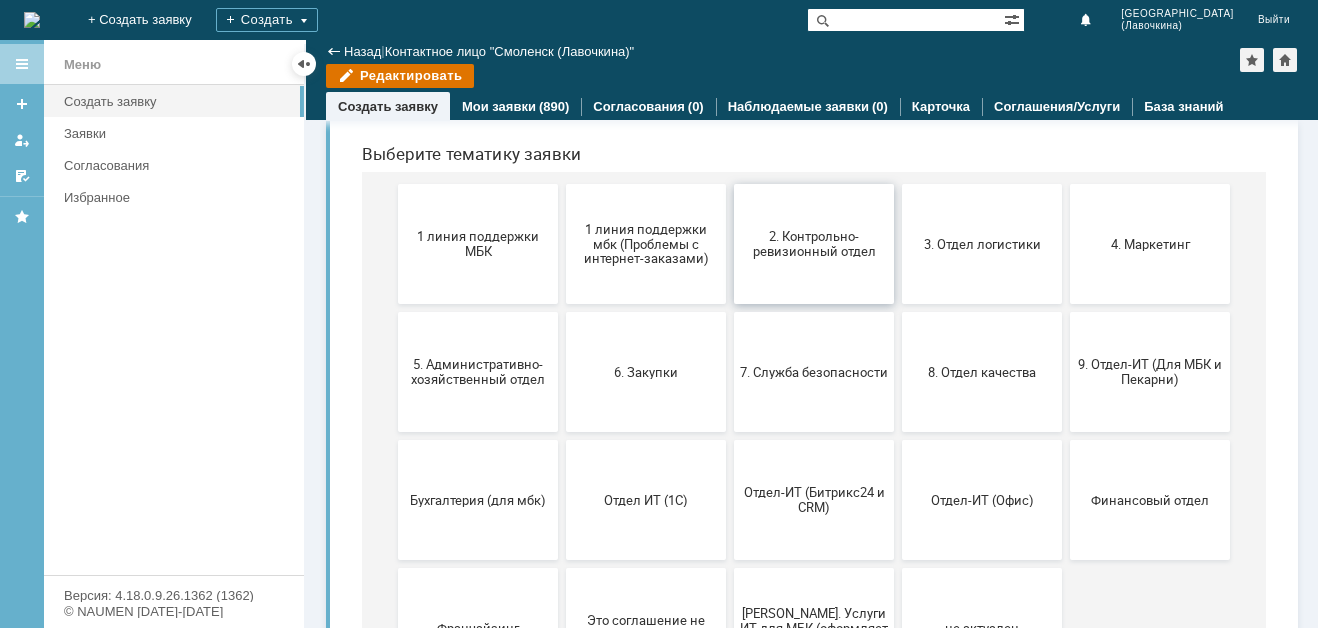 click on "2. Контрольно-ревизионный отдел" at bounding box center [814, 244] 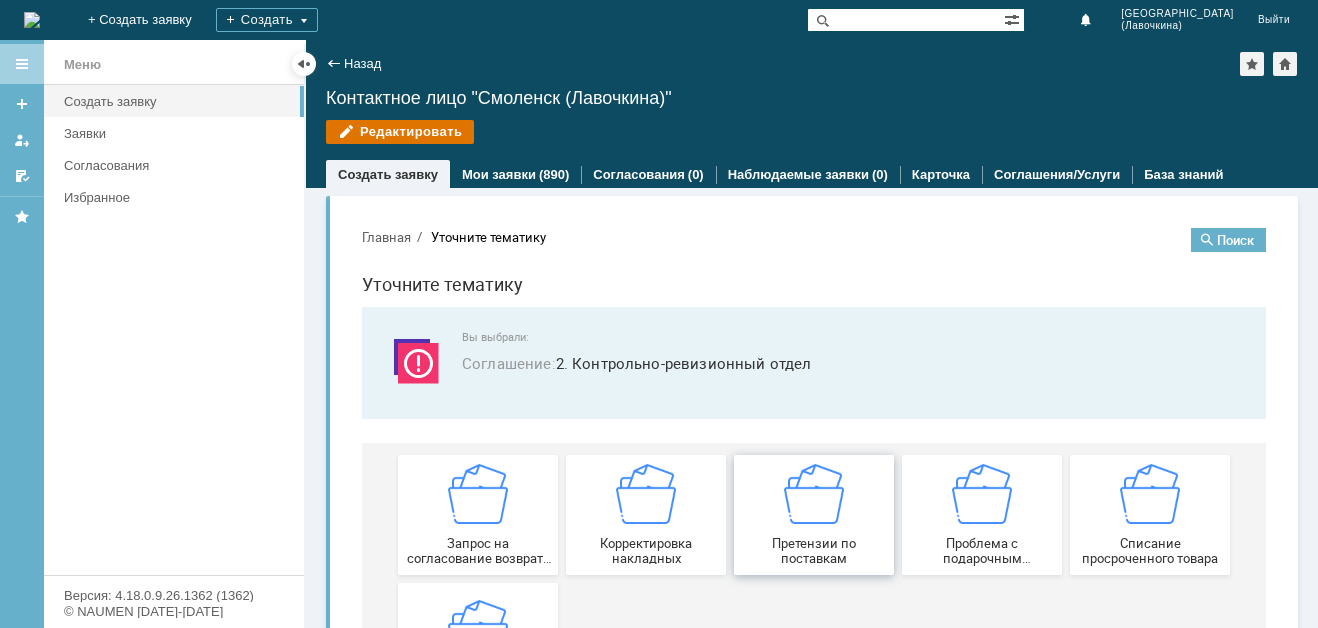 click on "Претензии по поставкам" at bounding box center (814, 515) 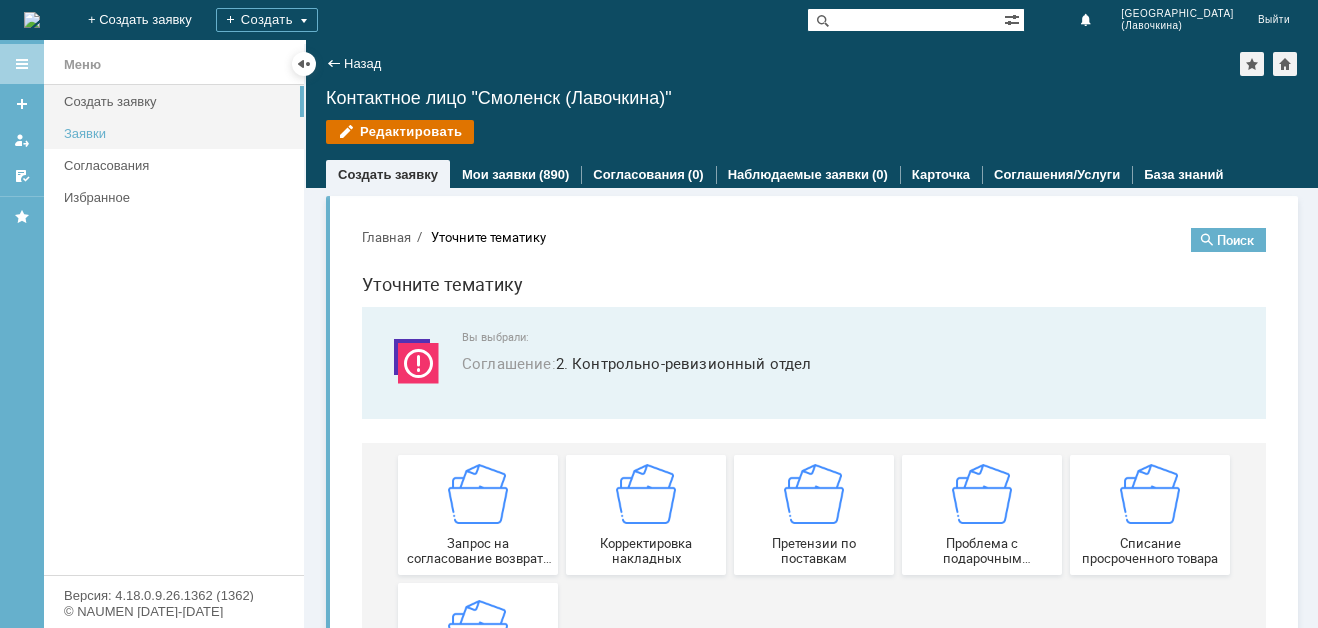 click on "Заявки" at bounding box center (178, 133) 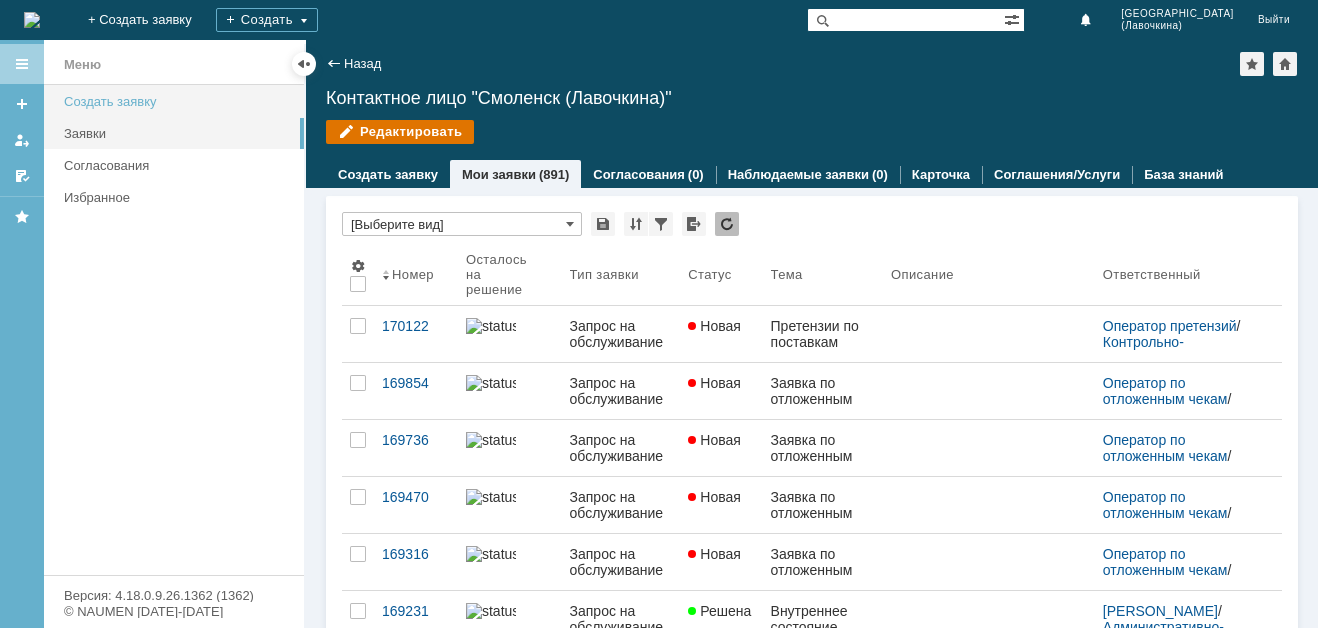click on "Создать заявку" at bounding box center [178, 101] 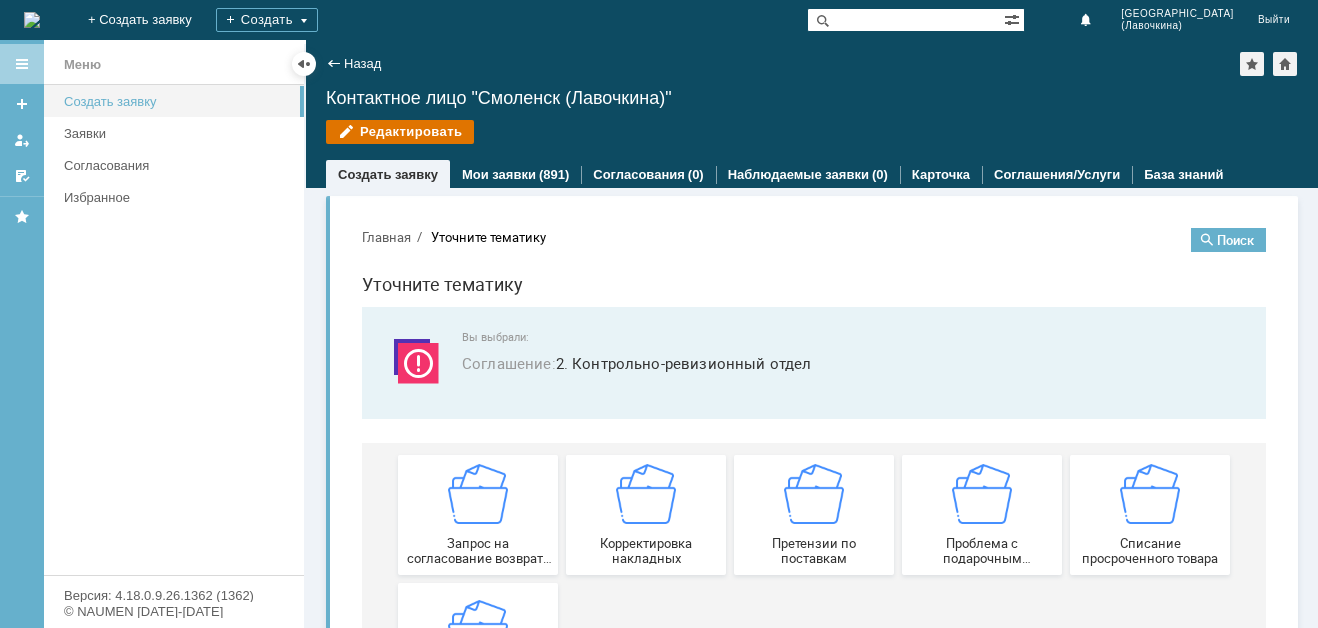 scroll, scrollTop: 0, scrollLeft: 0, axis: both 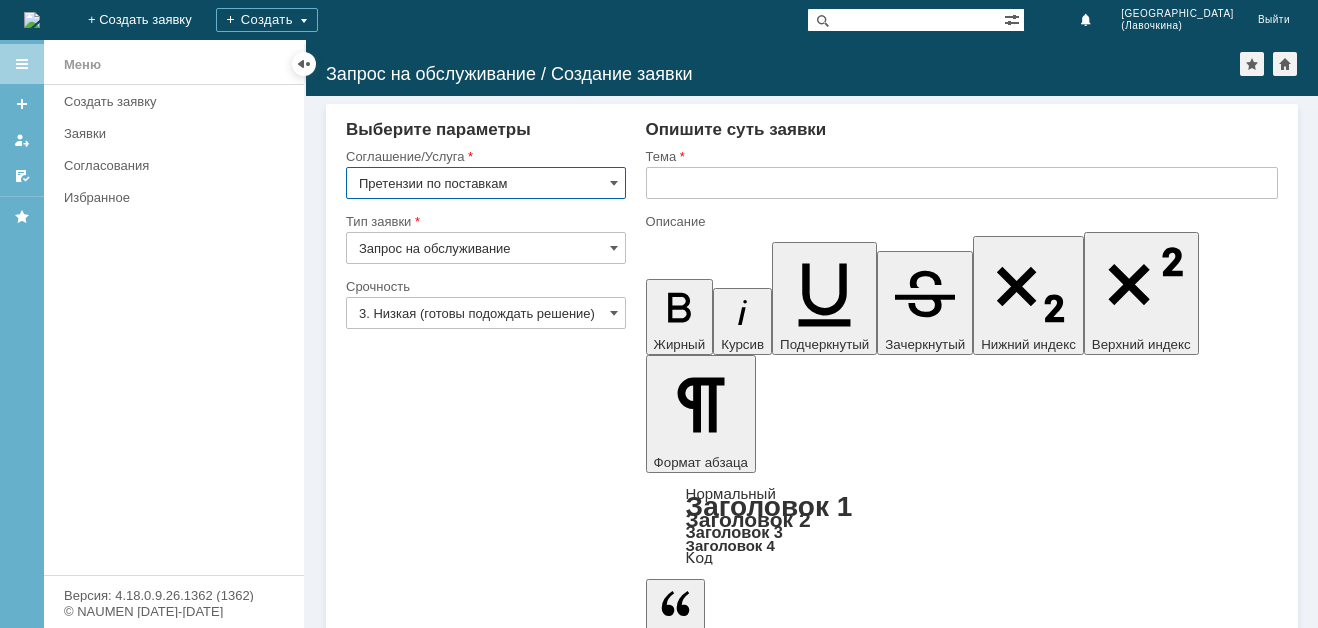 click on "3. Низкая (готовы подождать решение)" at bounding box center (486, 313) 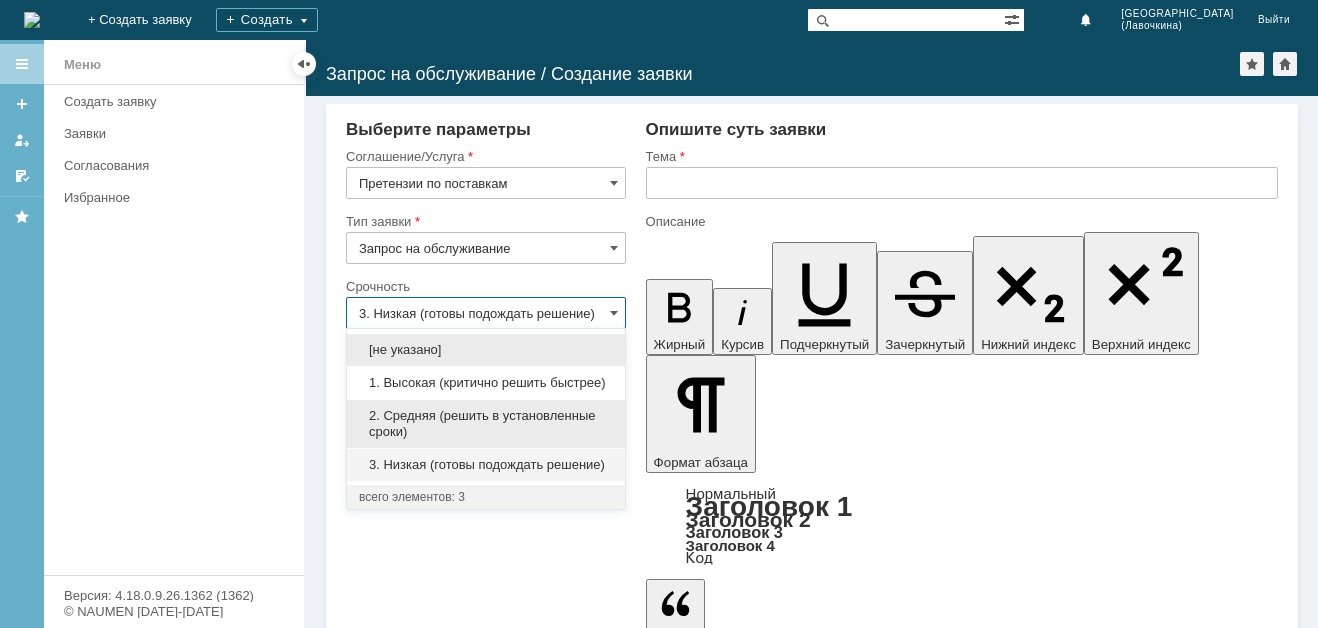 click on "2. Средняя (решить в установленные сроки)" at bounding box center [486, 424] 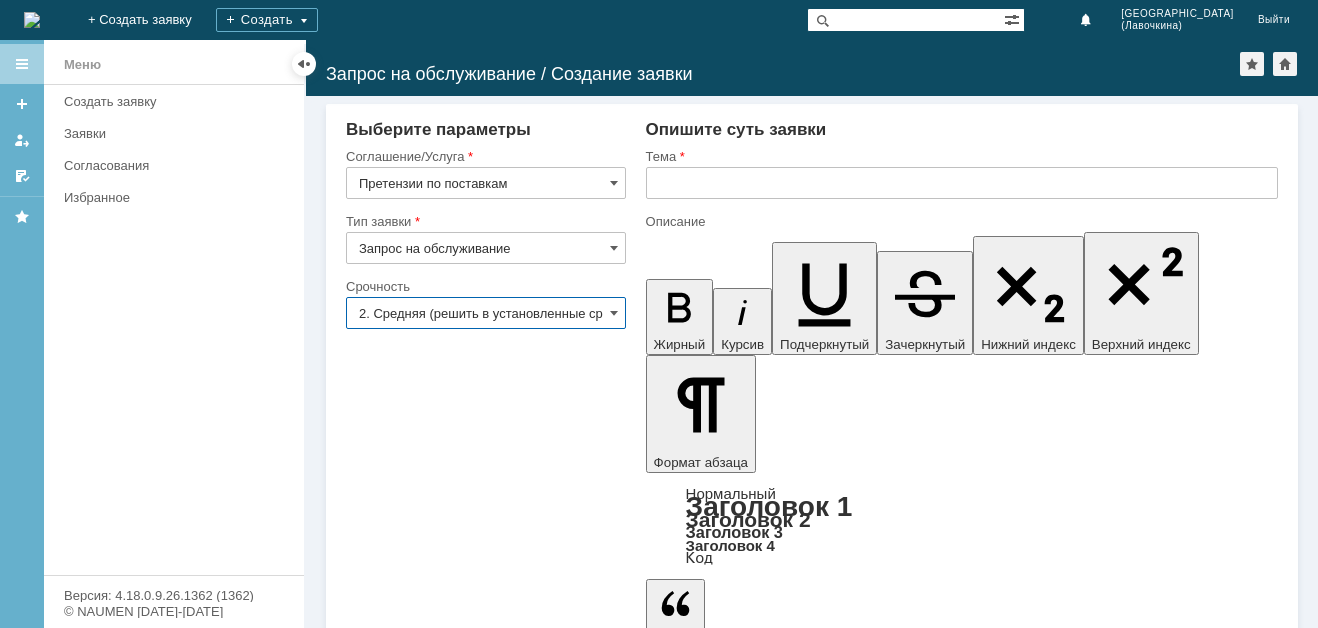 type on "2. Средняя (решить в установленные сроки)" 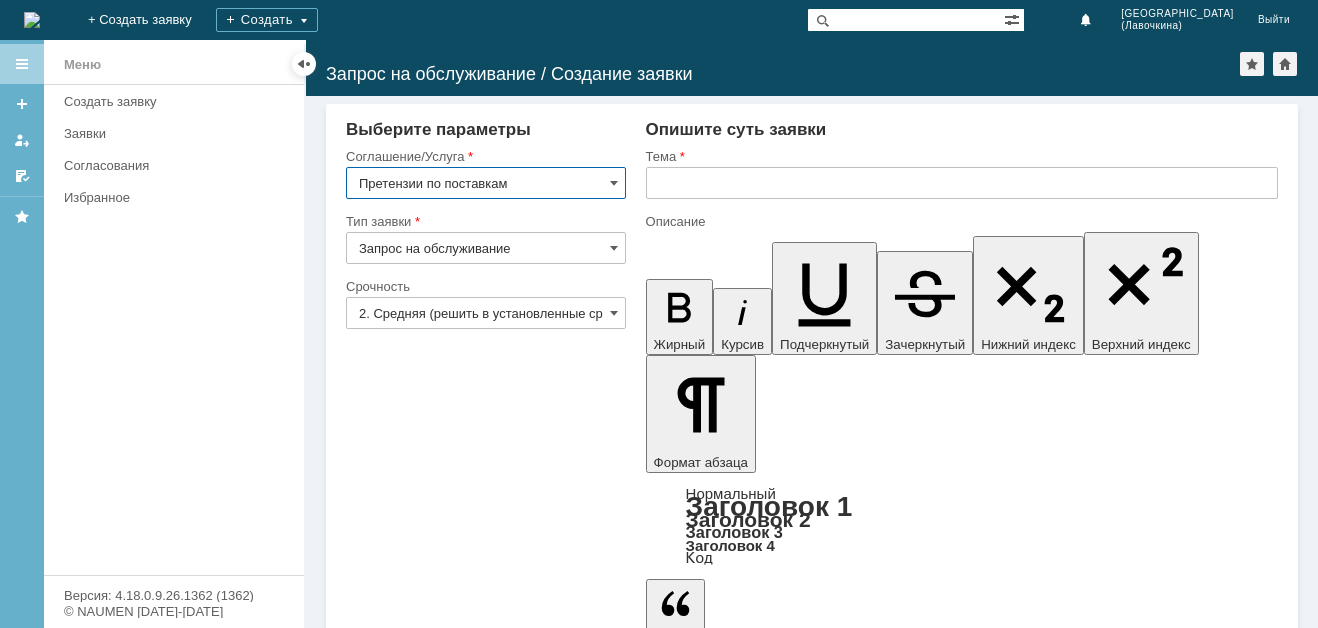 click at bounding box center (962, 183) 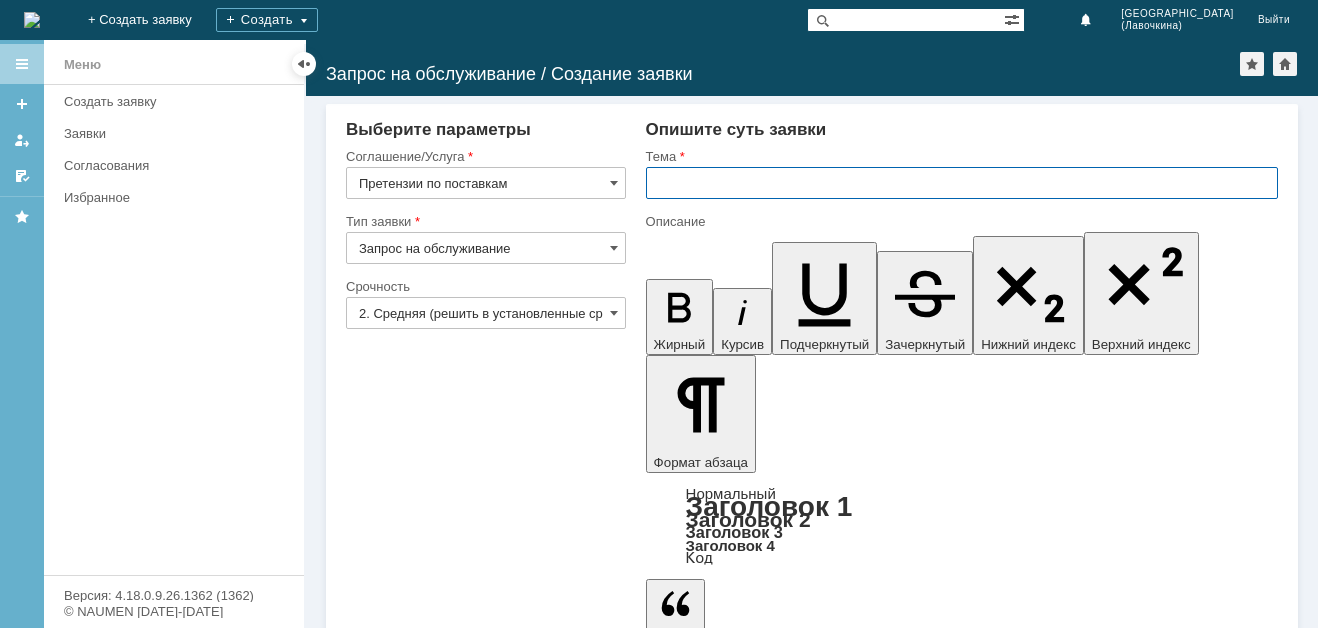 paste on "Претензии по поставкам" 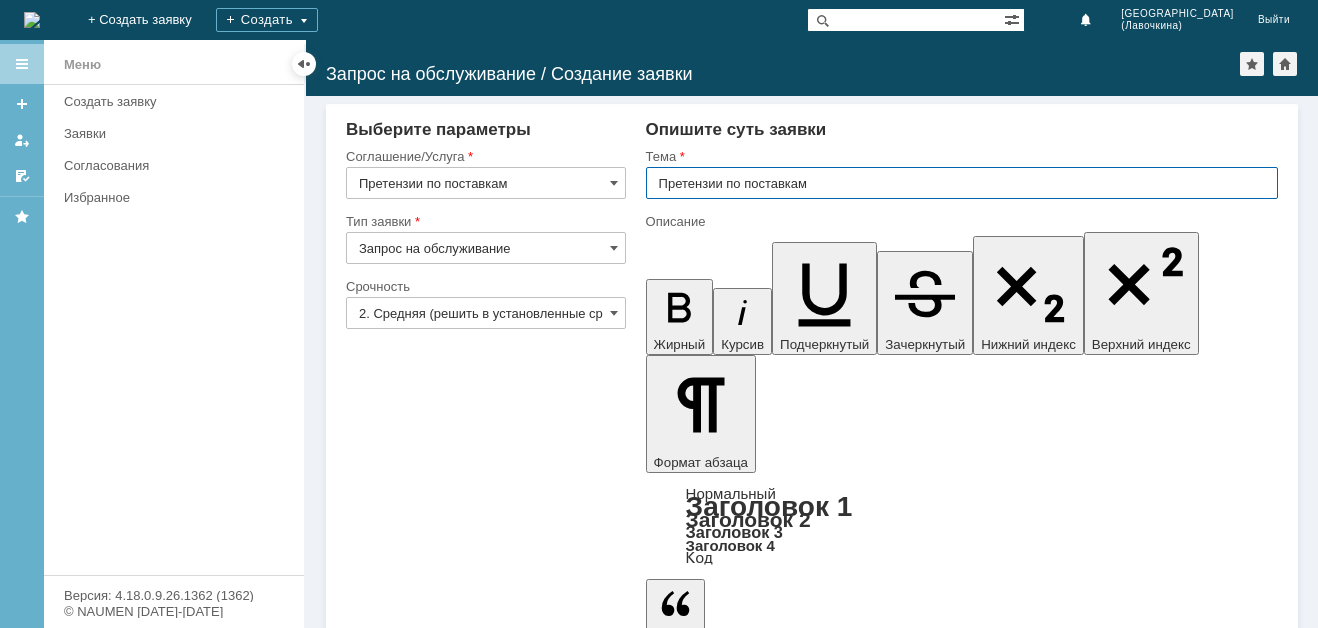 type on "Претензии по поставкам" 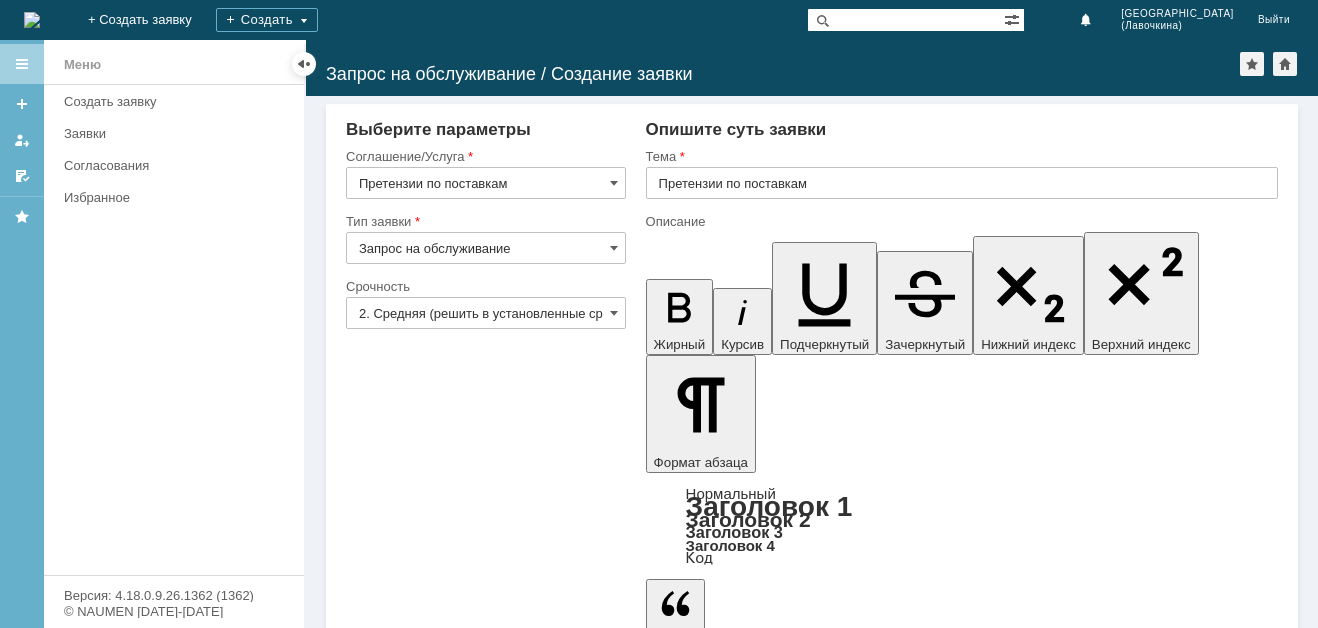 type 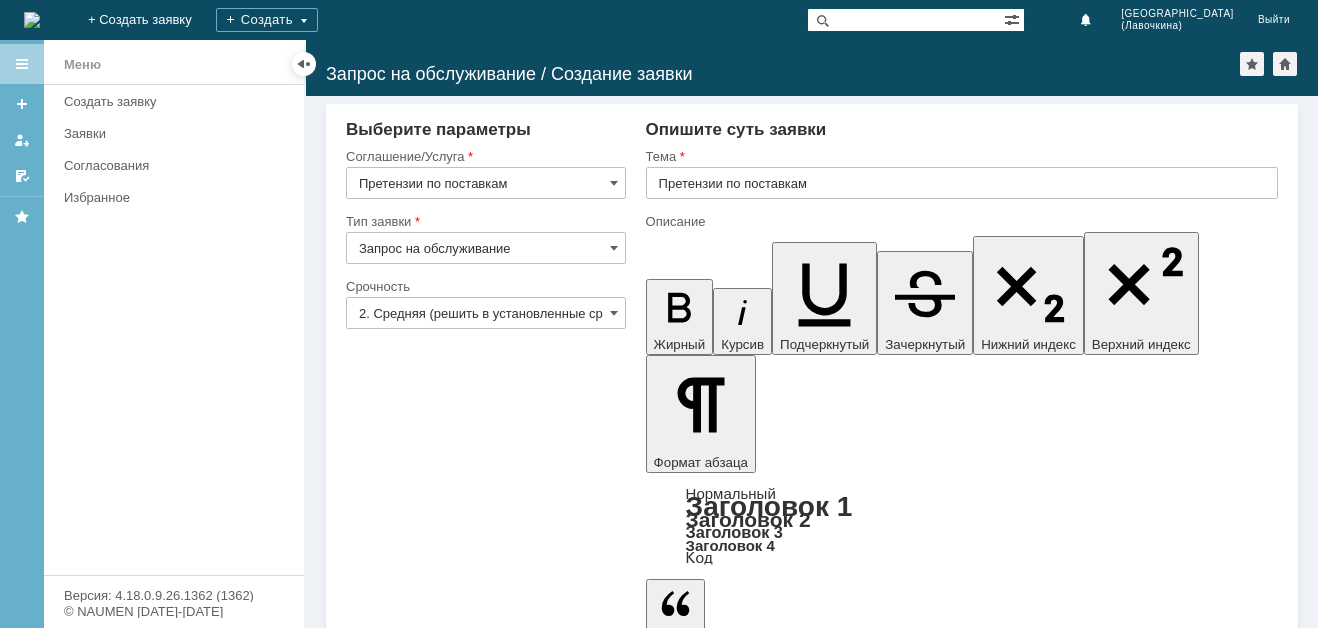 click on "----   Брак. Расслоился блеск для губ." at bounding box center (808, 4829) 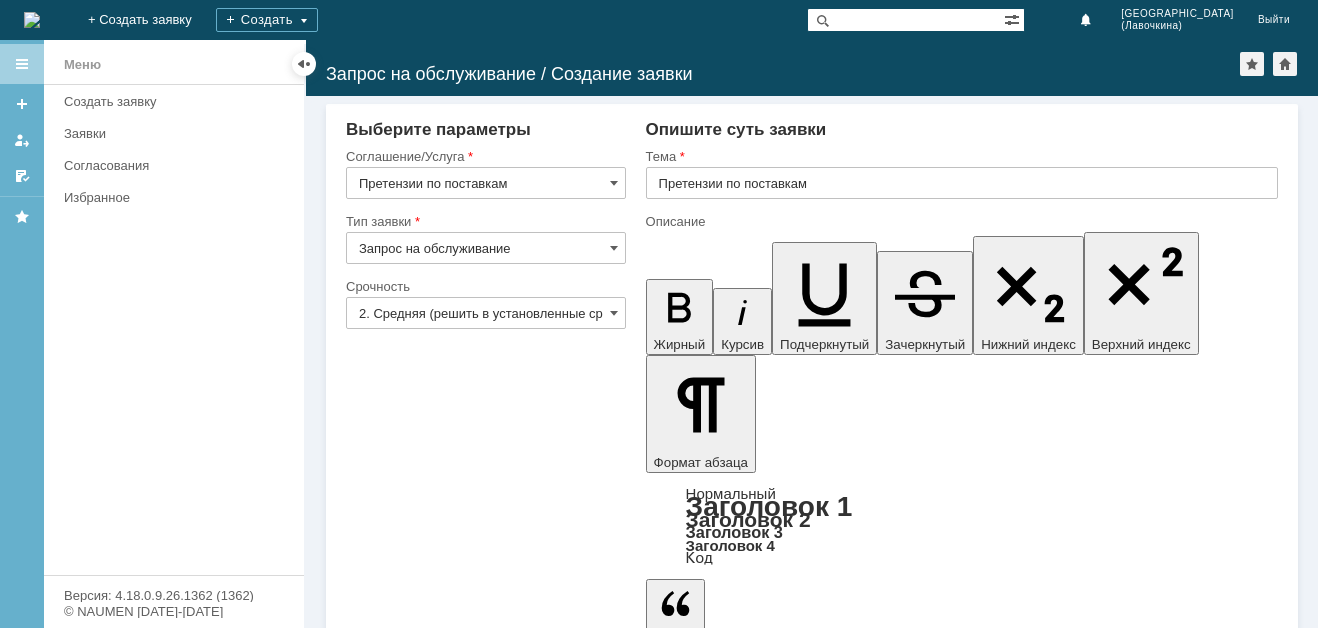 click on "Тени для век 4-х цв.тон 45 5,1г Belor Design/2/М   4810156021301    -    Брак. Выпадают рефилы с тенями." at bounding box center [808, 4877] 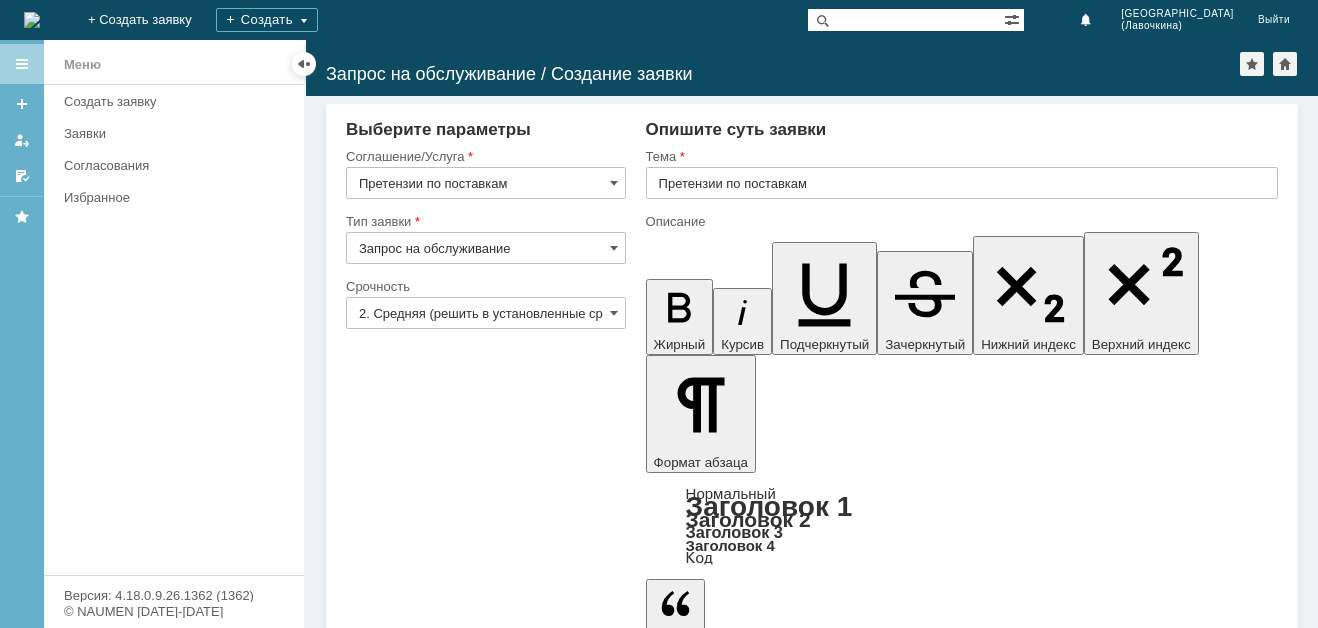 click on "Добавить файл" at bounding box center (722, 4955) 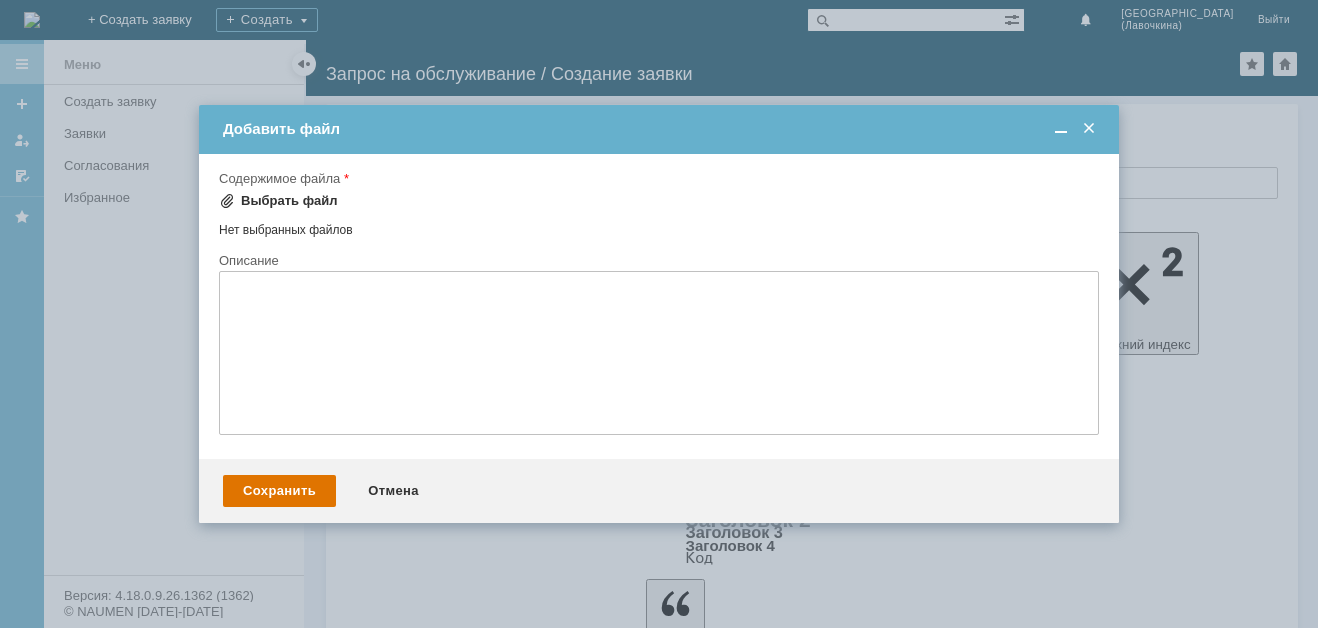 click on "Выбрать файл" at bounding box center [289, 201] 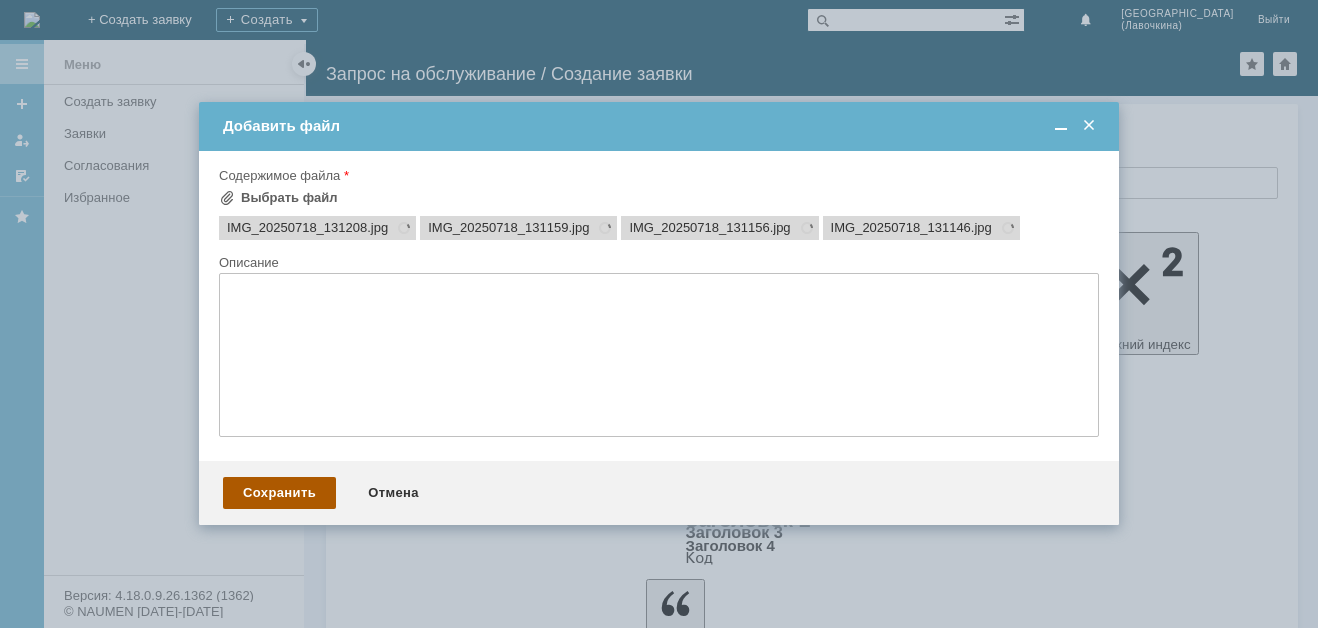 scroll, scrollTop: 0, scrollLeft: 0, axis: both 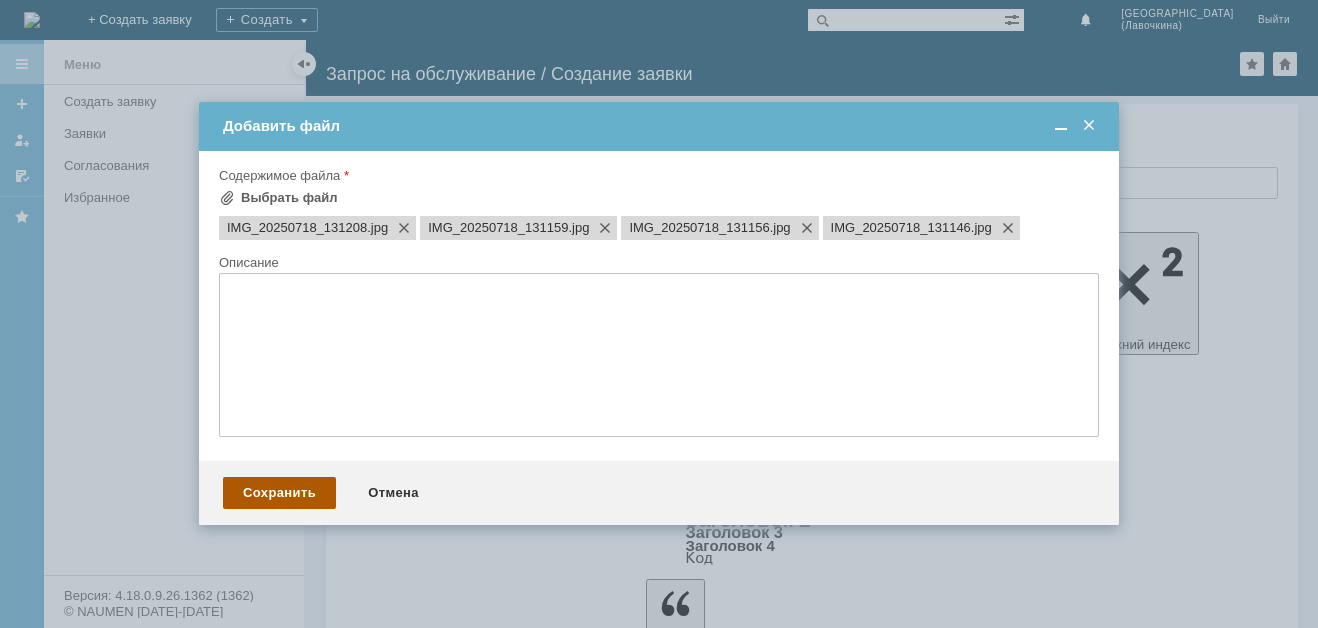 click on "Сохранить" at bounding box center [279, 493] 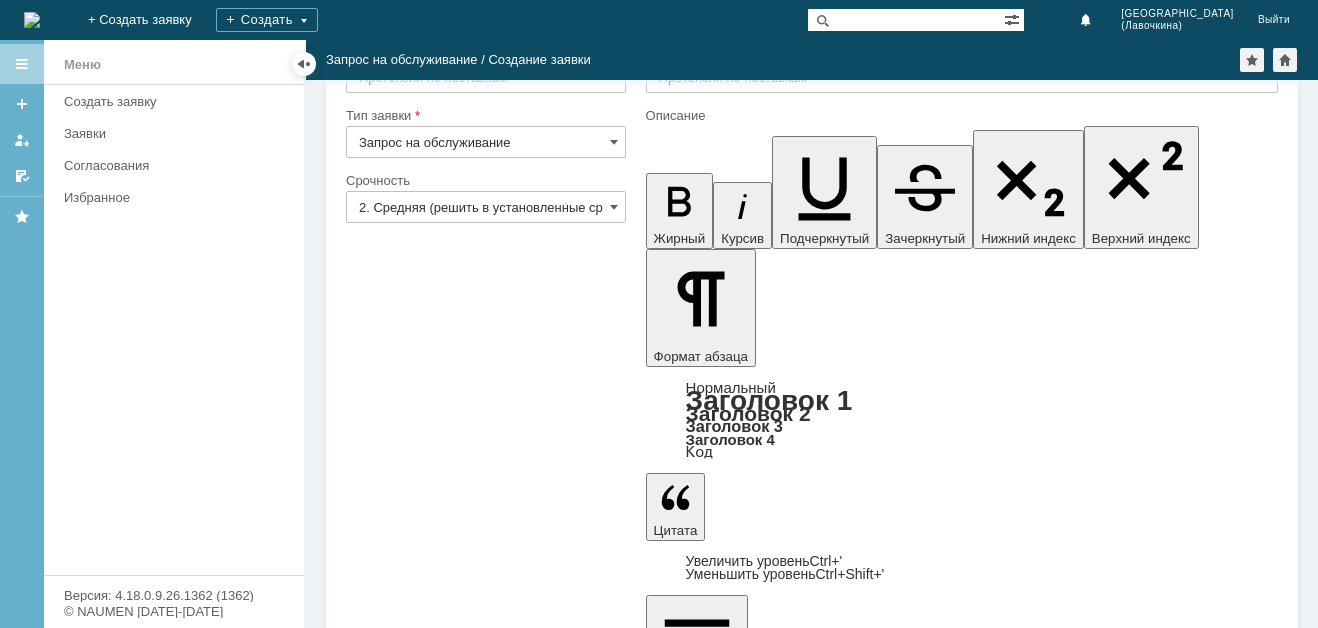 scroll, scrollTop: 89, scrollLeft: 0, axis: vertical 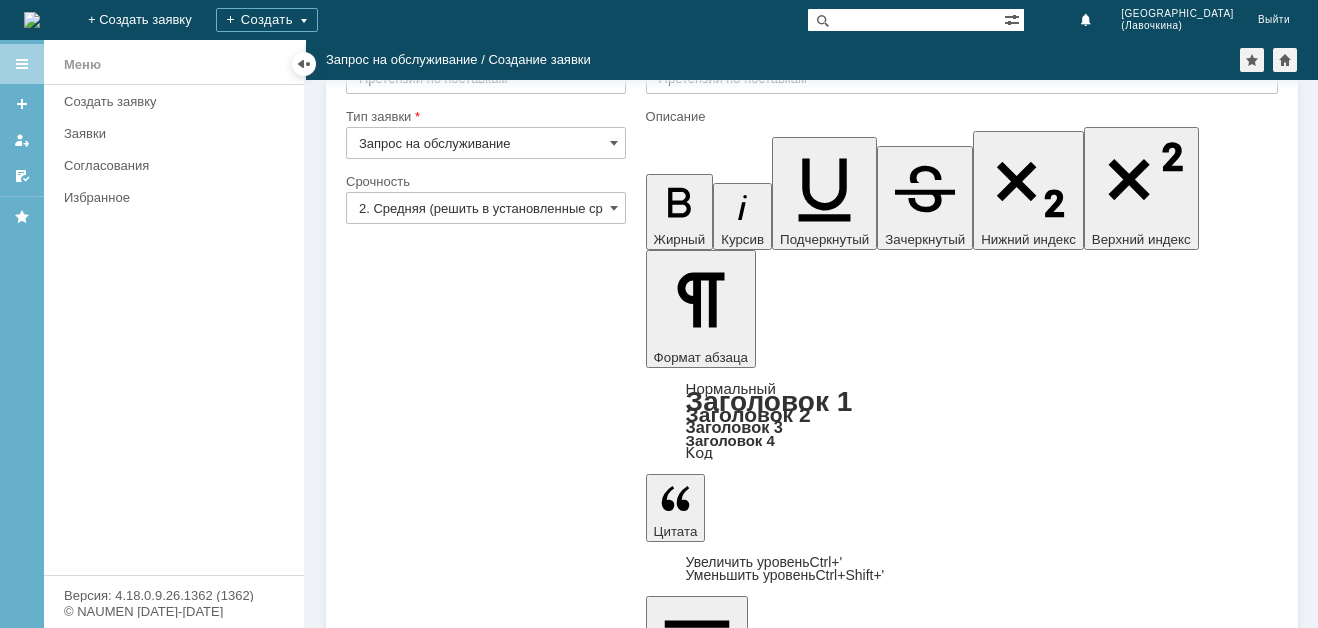 click at bounding box center [666, 4896] 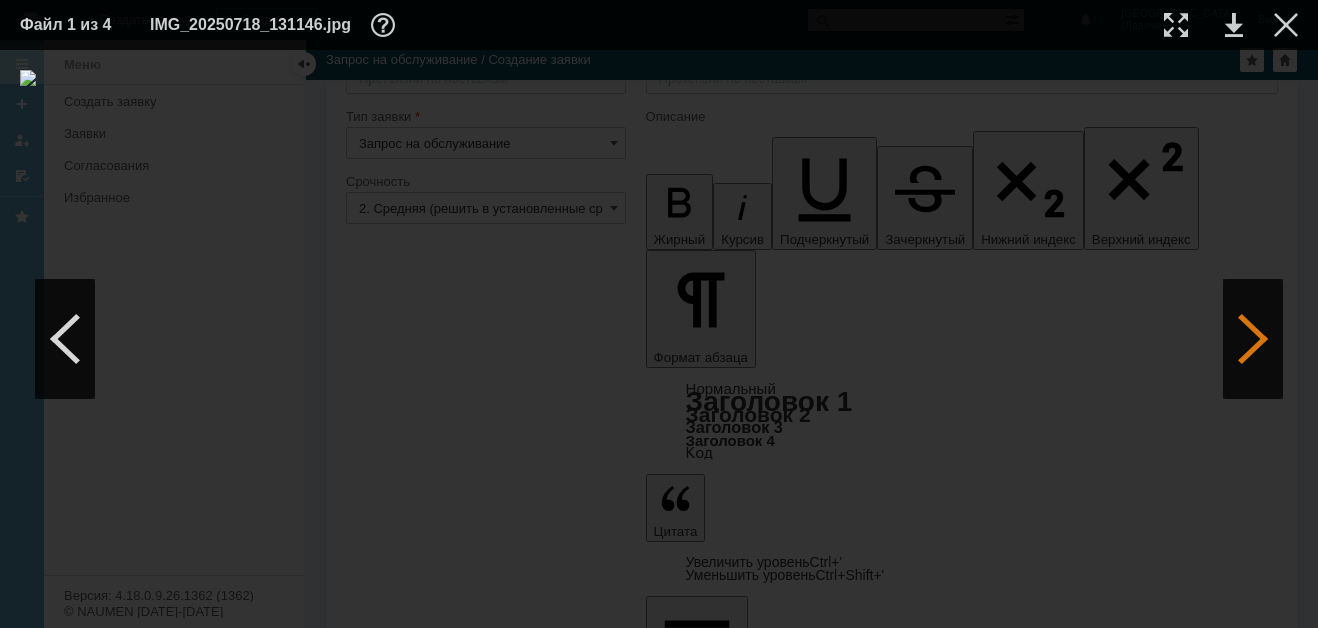 click at bounding box center (1253, 339) 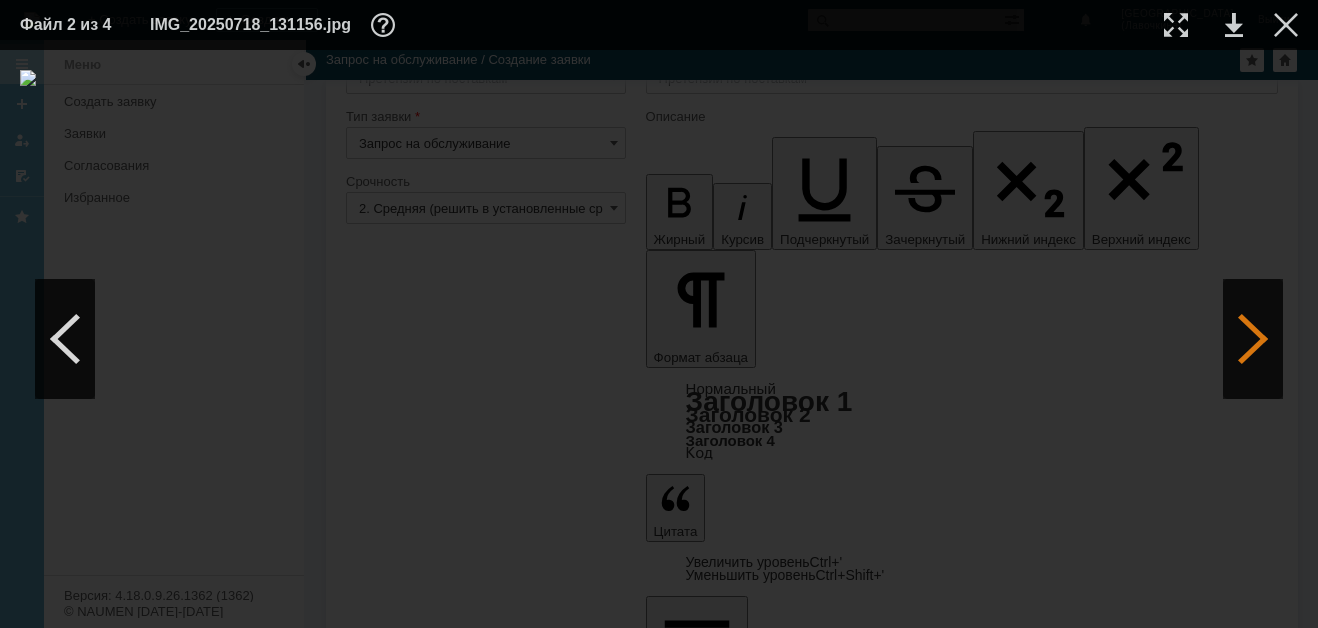 click at bounding box center [1253, 339] 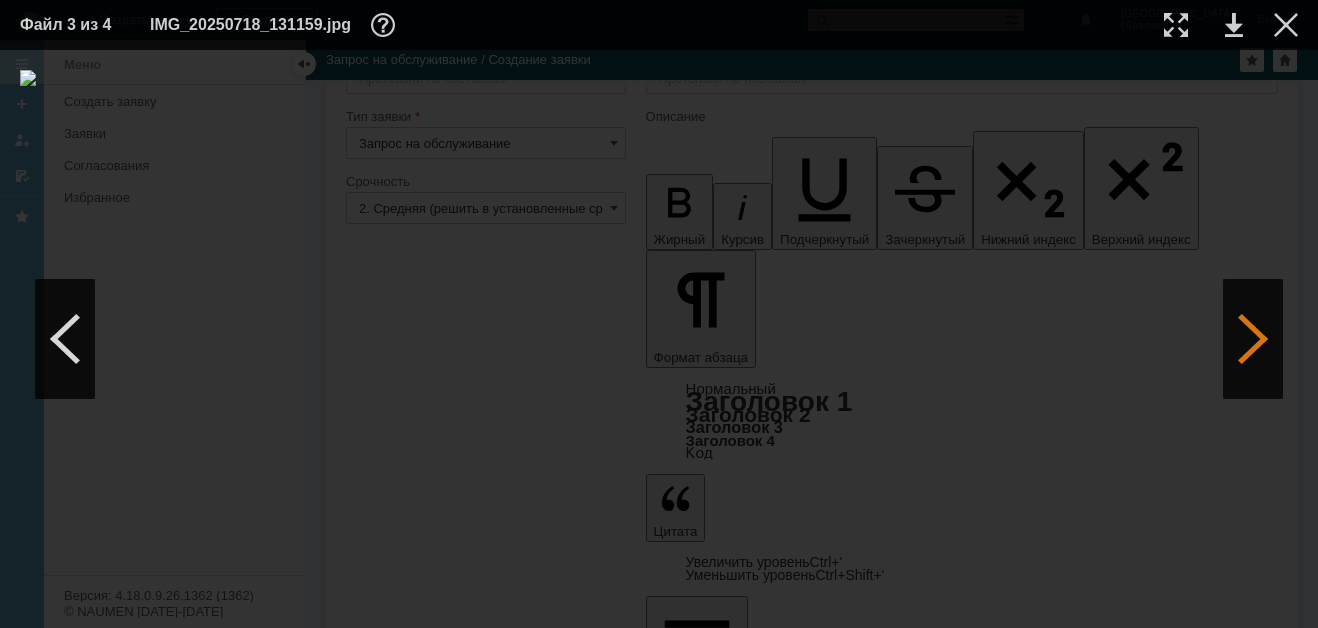 click at bounding box center [1253, 339] 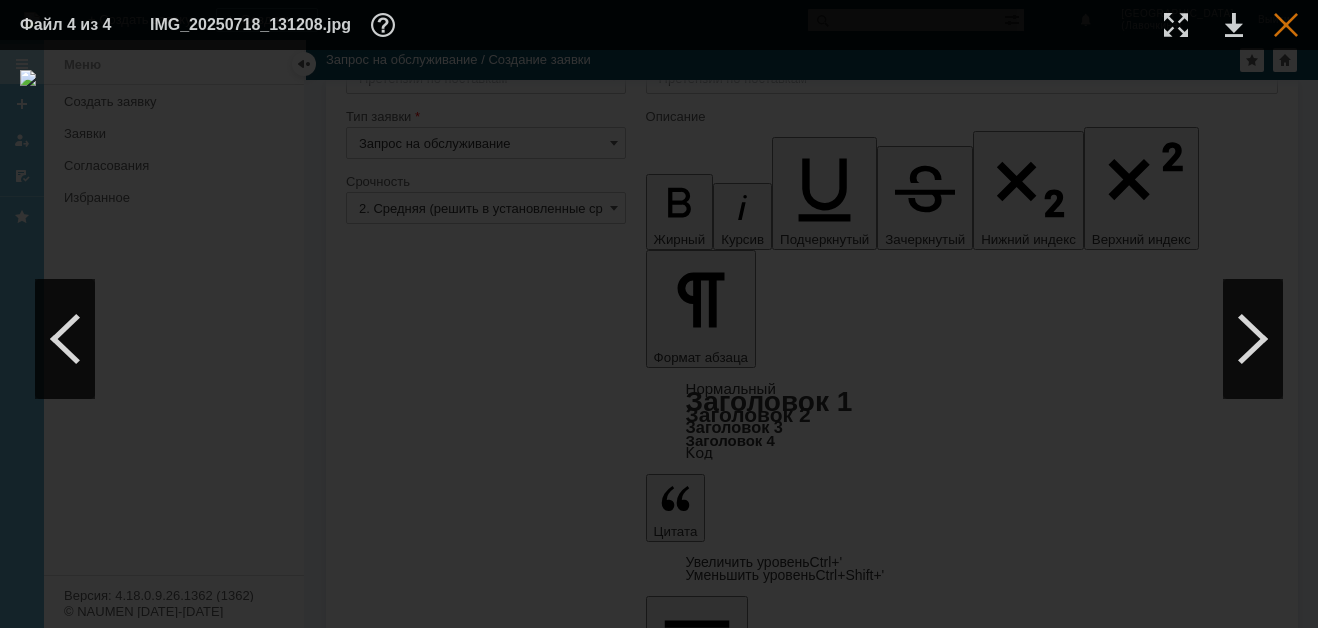 click at bounding box center (1286, 25) 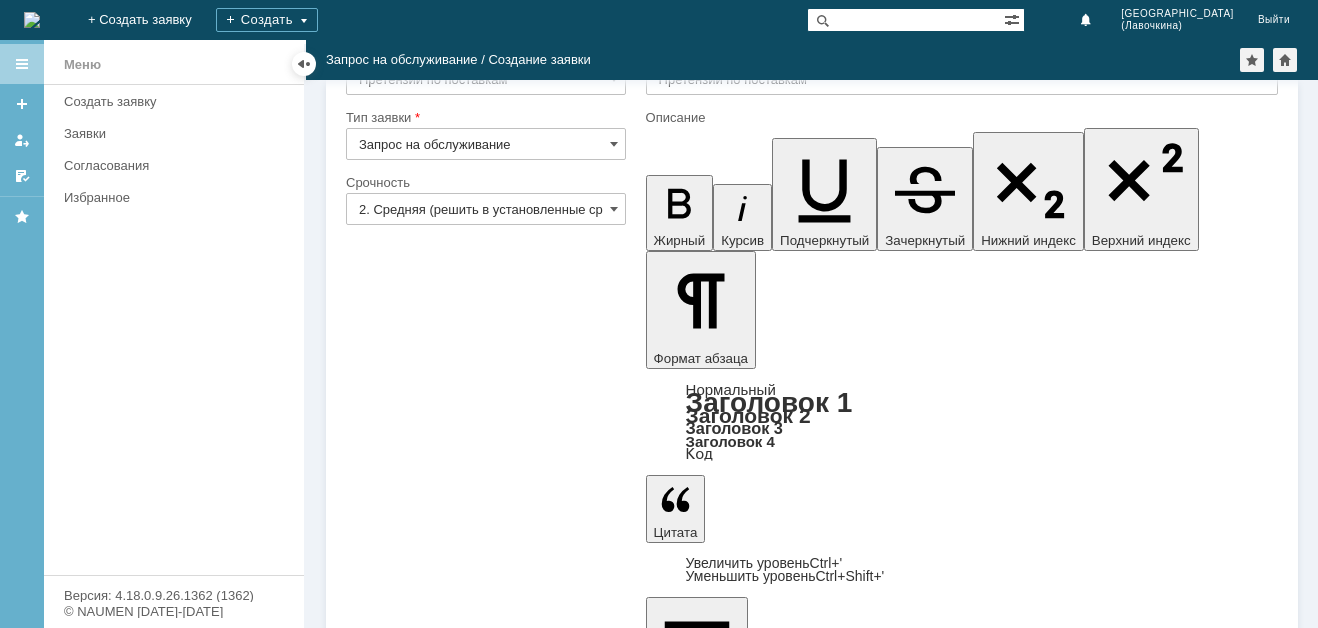 scroll, scrollTop: 89, scrollLeft: 0, axis: vertical 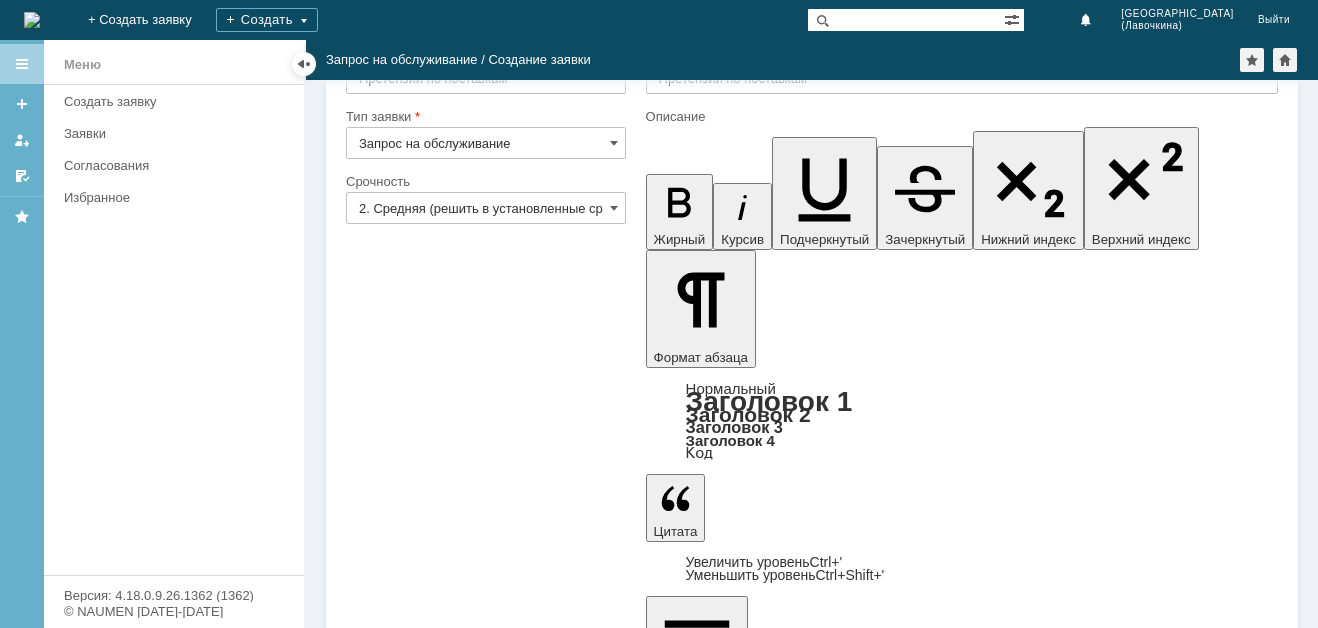 click on "Сохранить" at bounding box center [406, 5048] 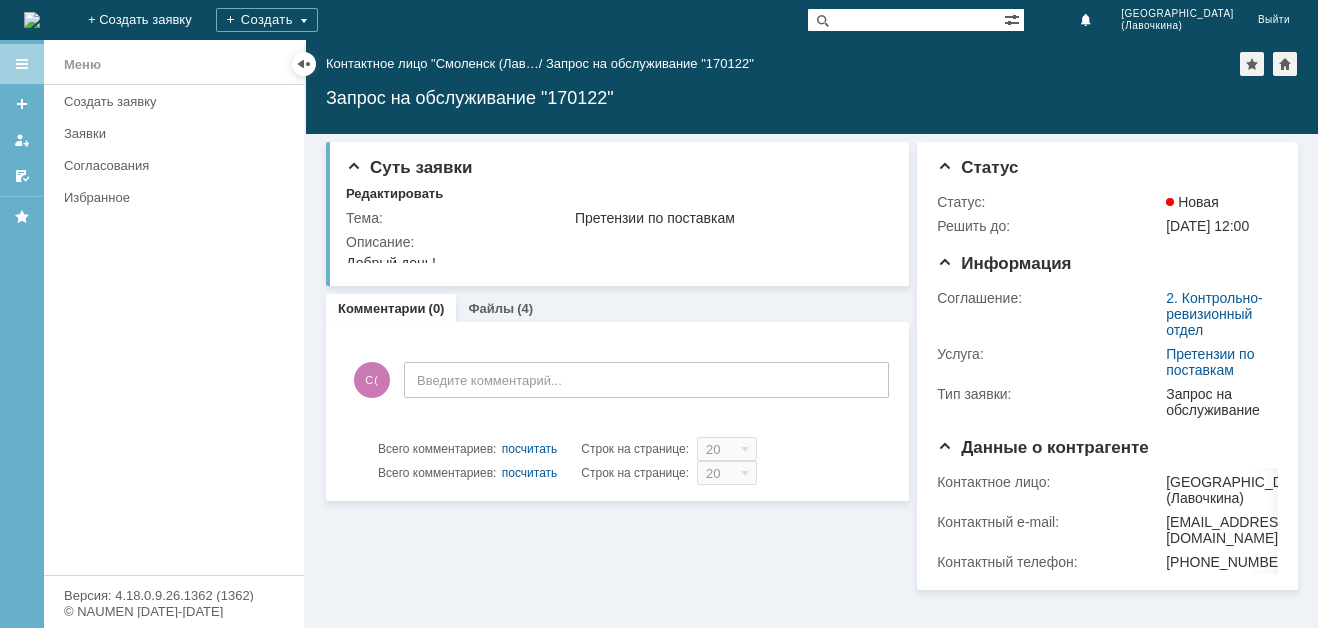 scroll, scrollTop: 0, scrollLeft: 0, axis: both 